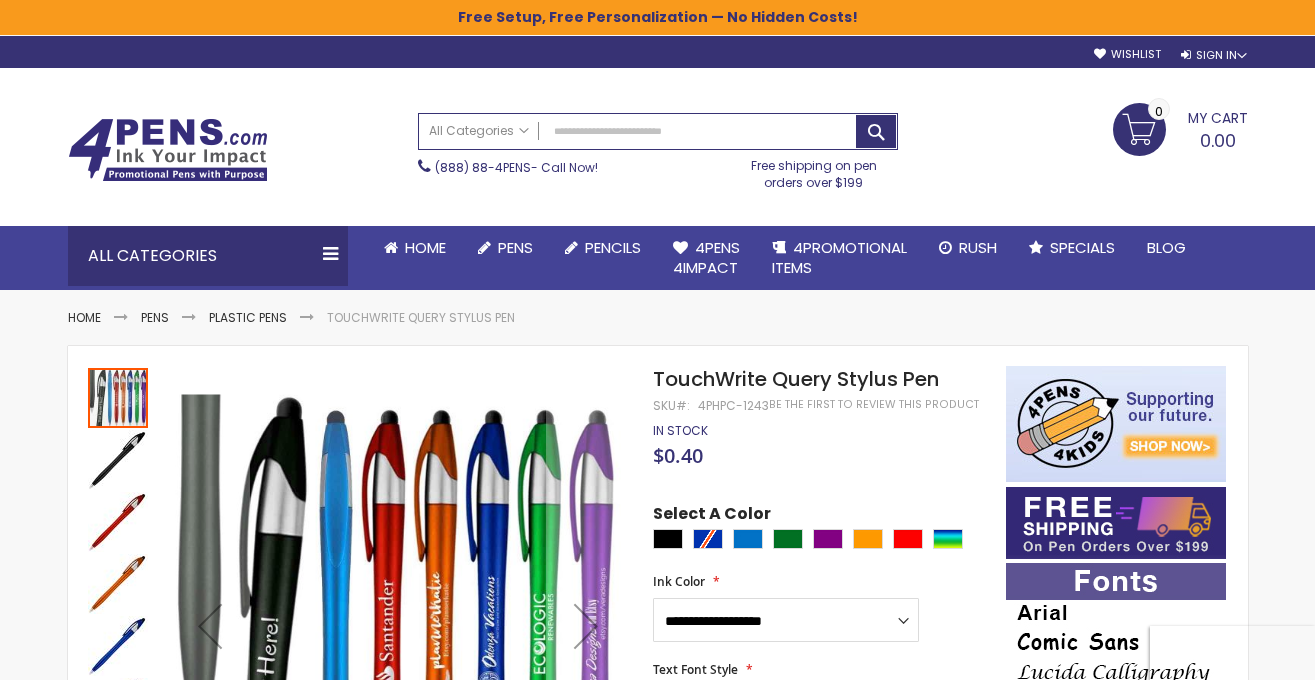 scroll, scrollTop: 0, scrollLeft: 0, axis: both 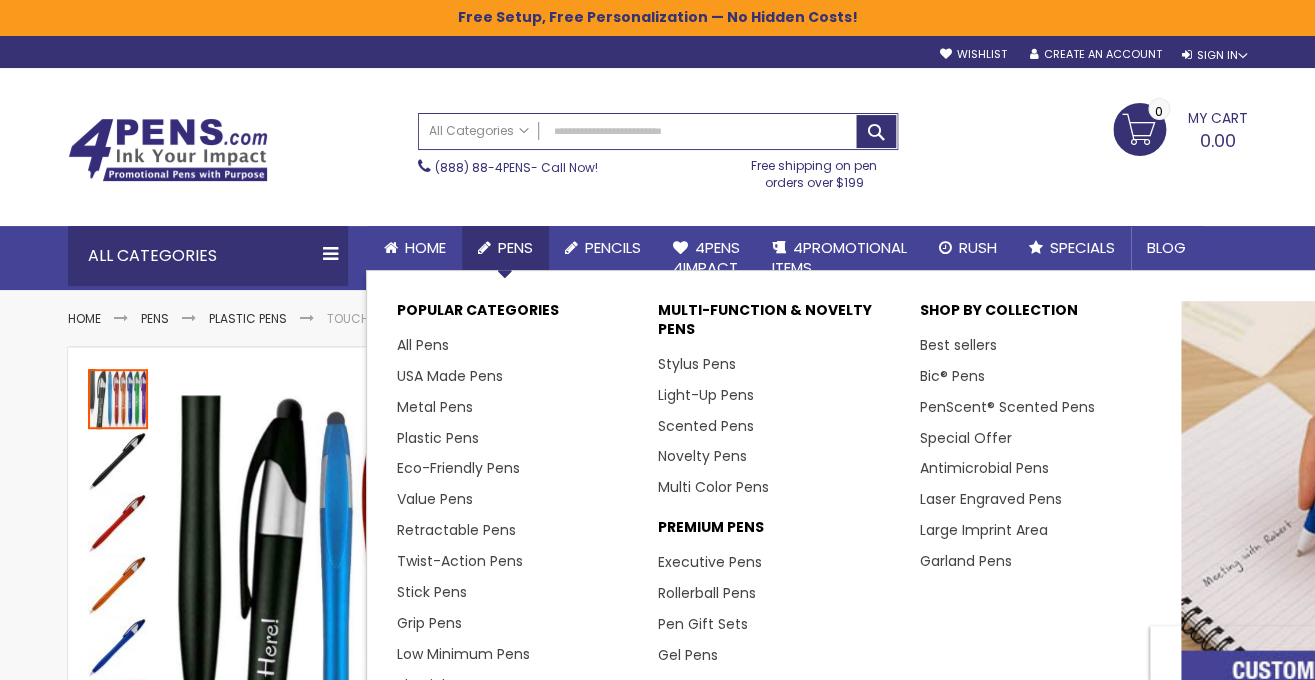 click on "Pens" at bounding box center [515, 247] 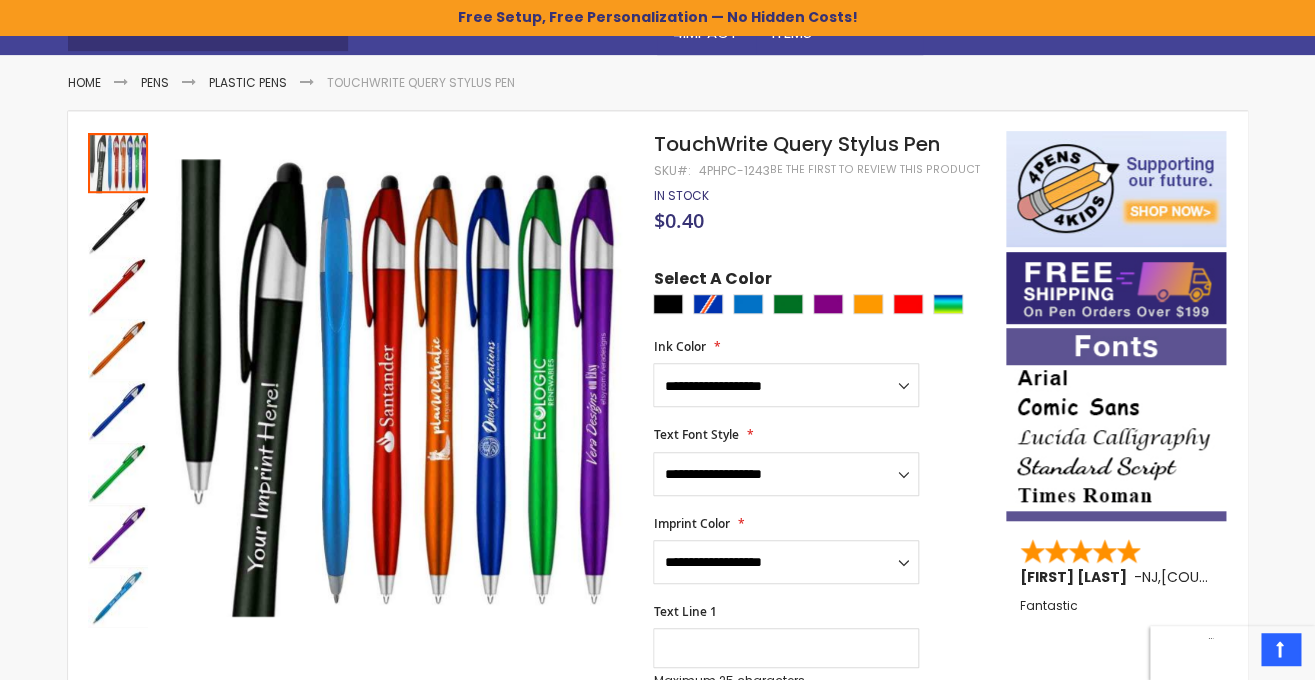 scroll, scrollTop: 243, scrollLeft: 0, axis: vertical 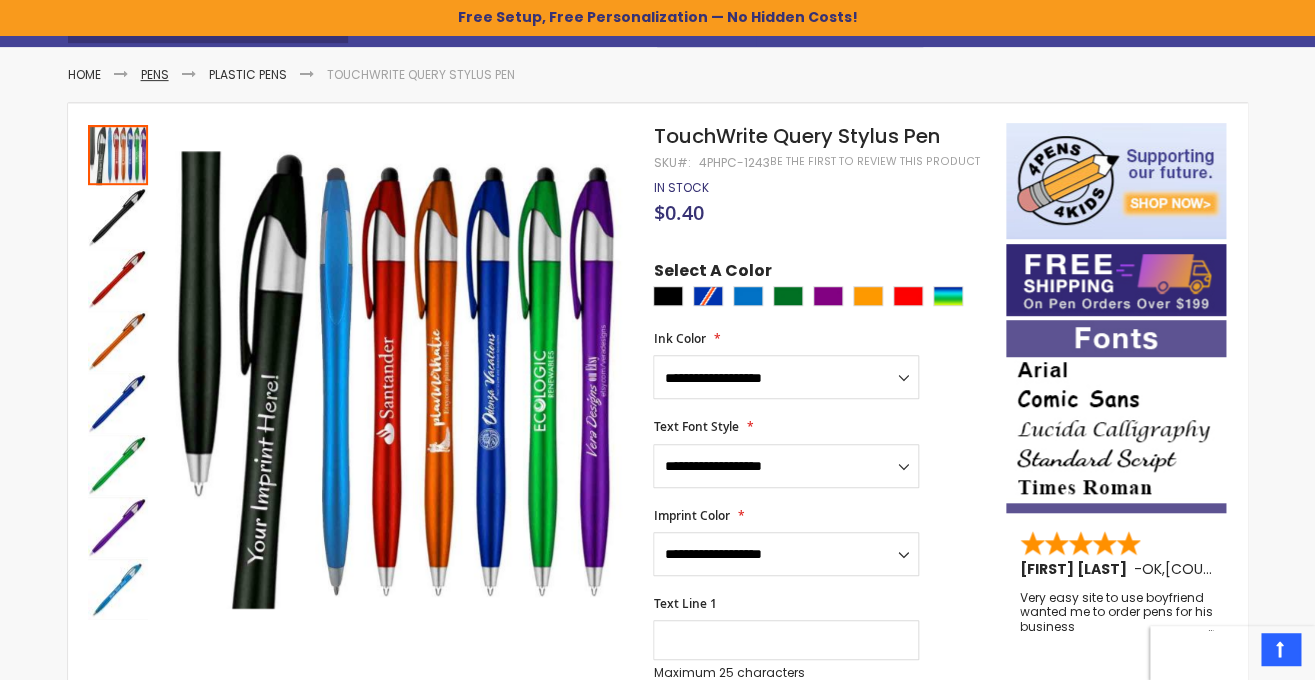 click on "Pens" at bounding box center (155, 74) 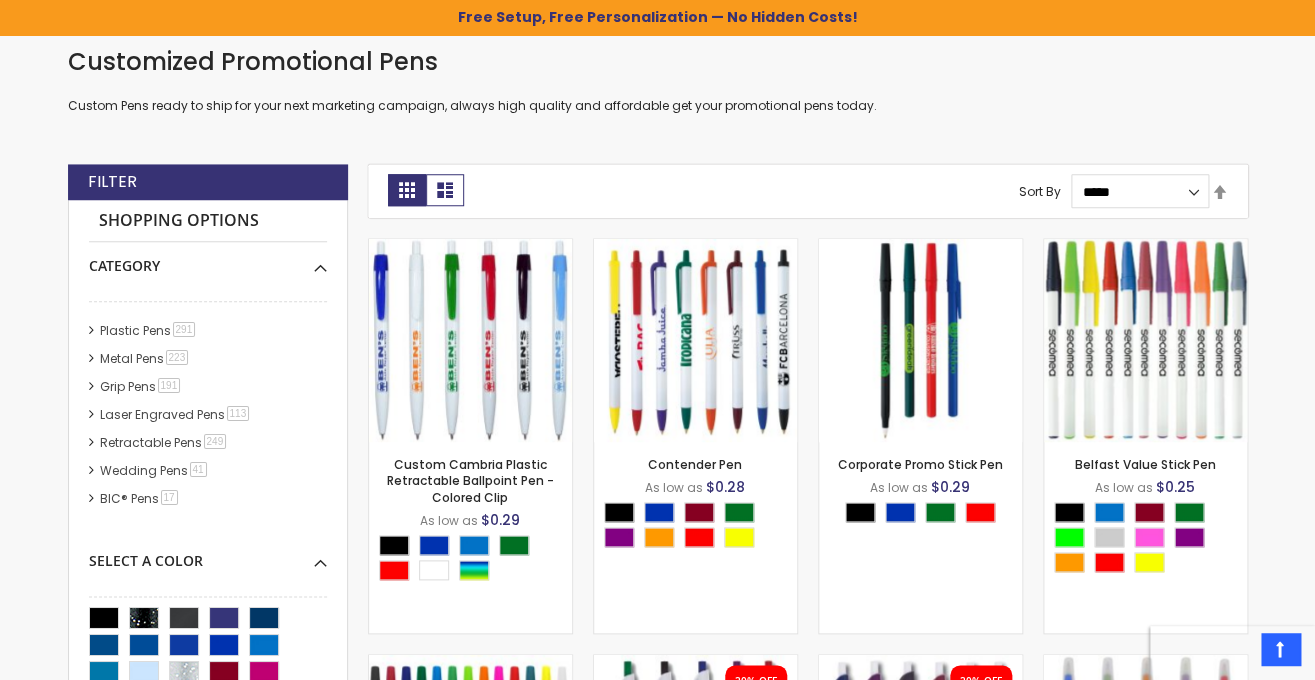 scroll, scrollTop: 0, scrollLeft: 0, axis: both 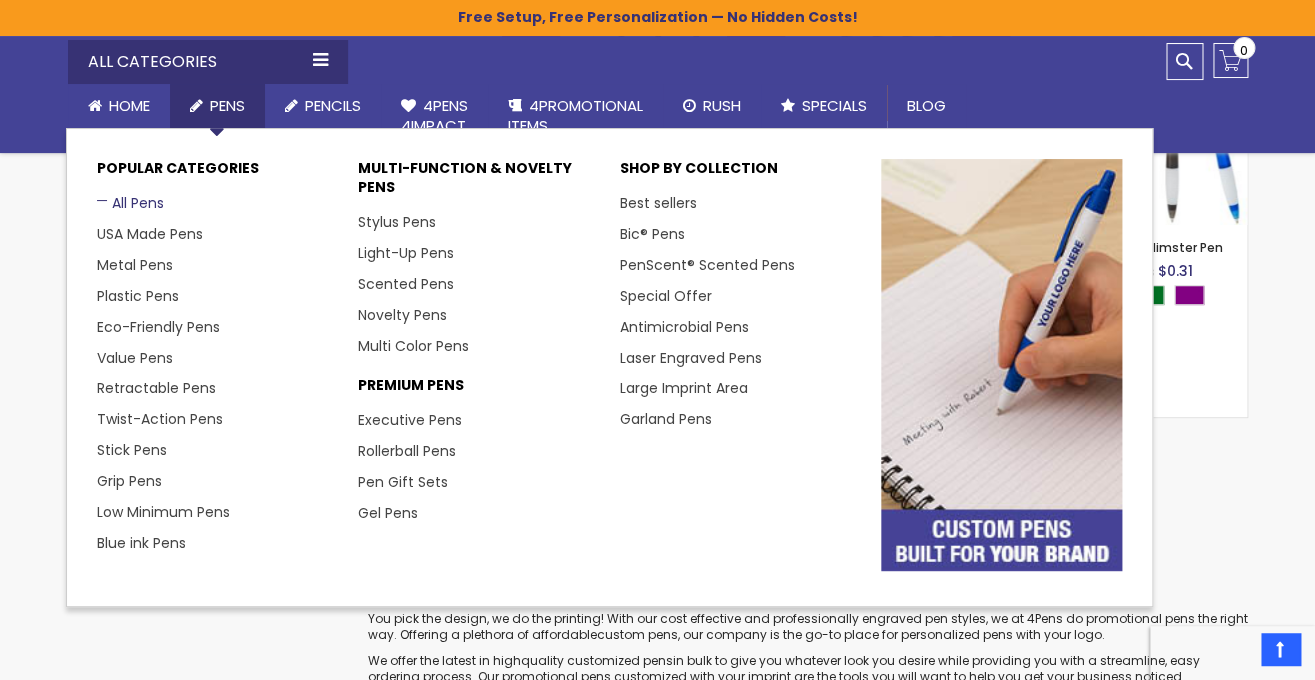 click on "All Pens" at bounding box center (130, 203) 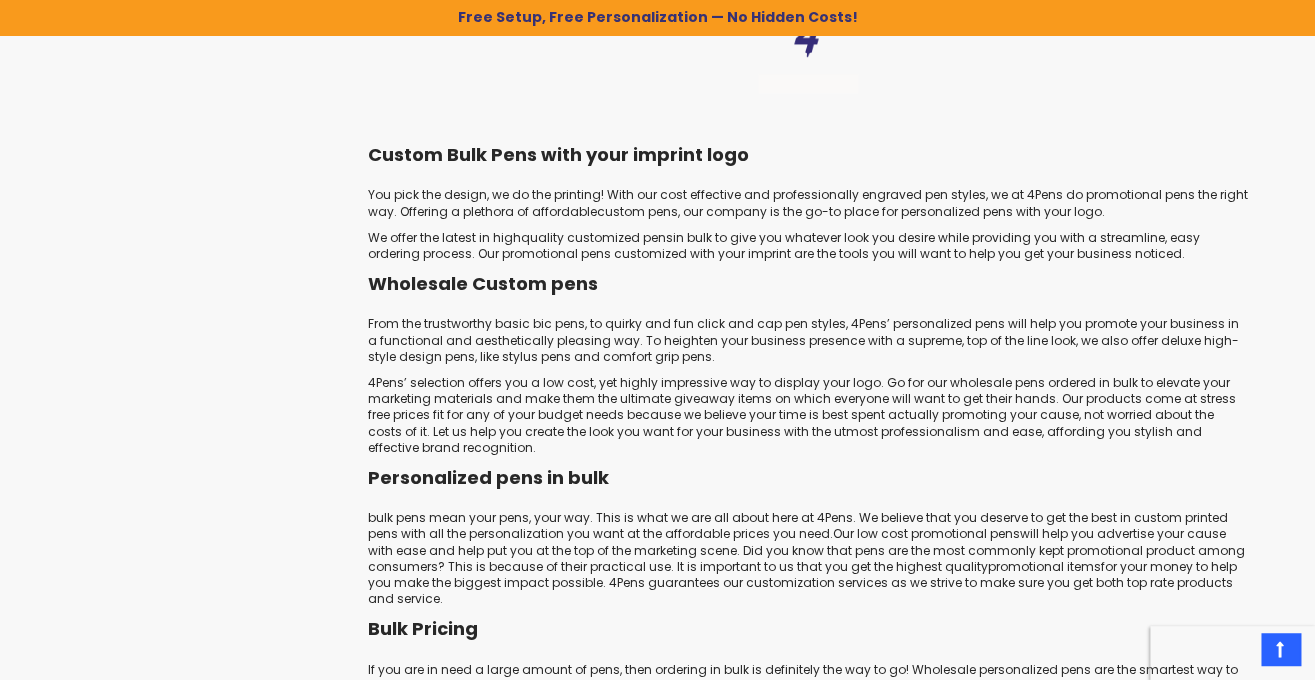 scroll, scrollTop: 3153, scrollLeft: 0, axis: vertical 